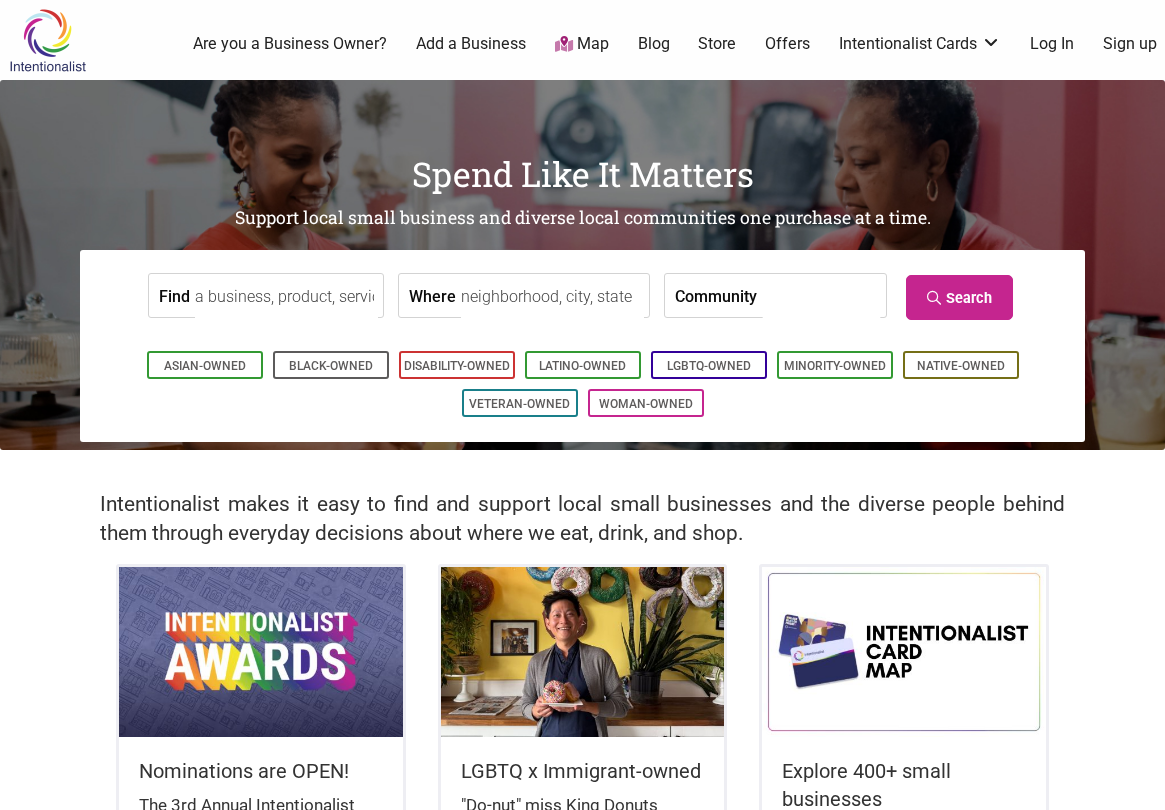 scroll, scrollTop: 0, scrollLeft: 0, axis: both 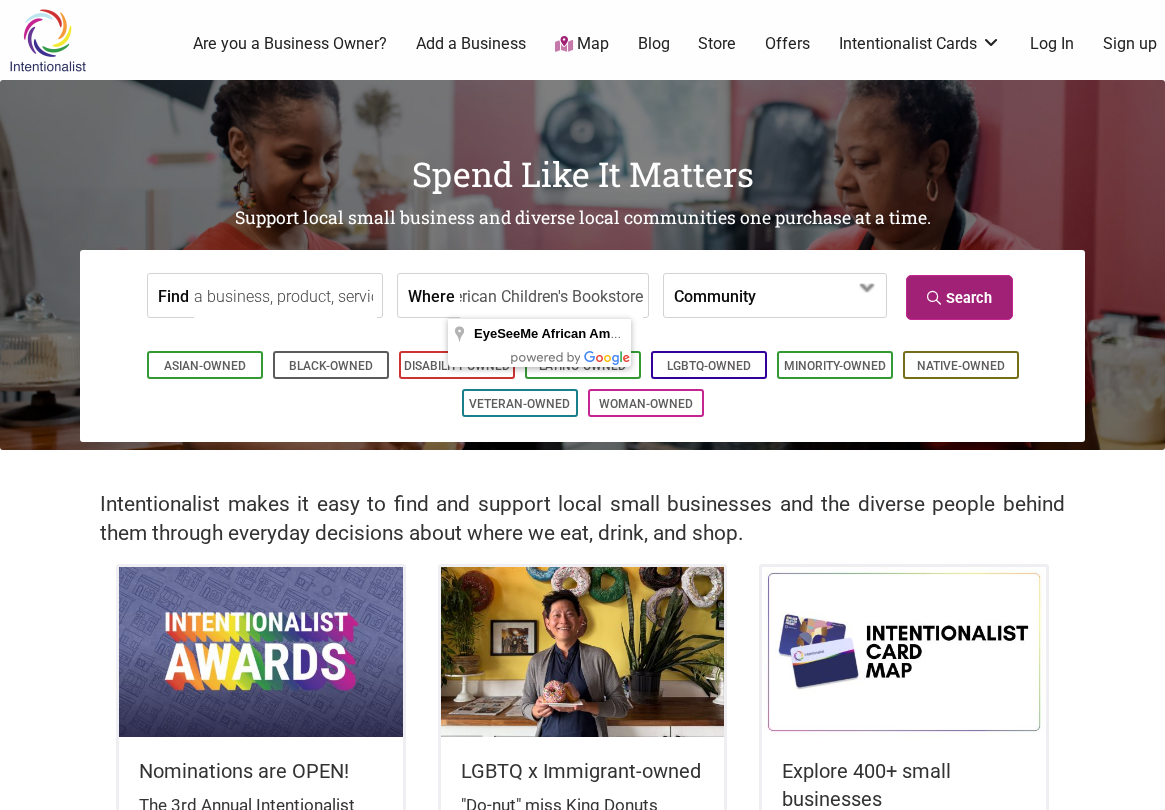 type on "EyeSeeMe African American Children's Bookstore" 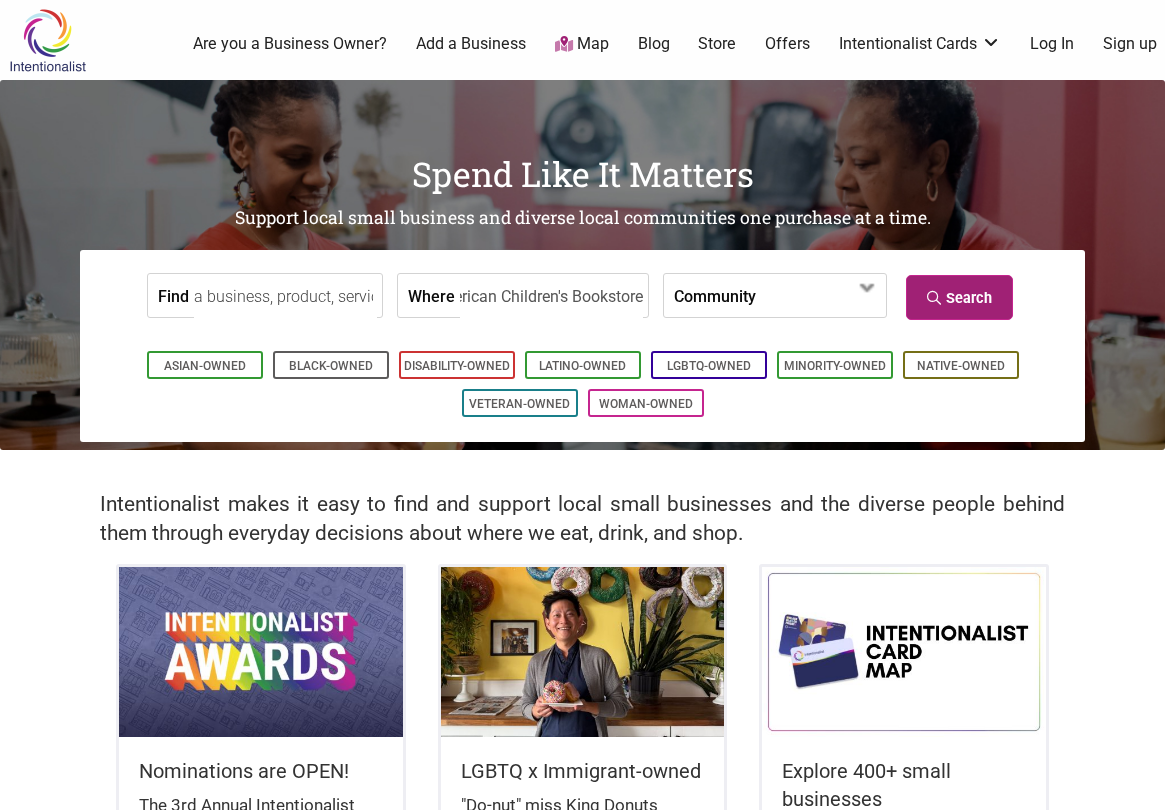 scroll, scrollTop: 0, scrollLeft: 0, axis: both 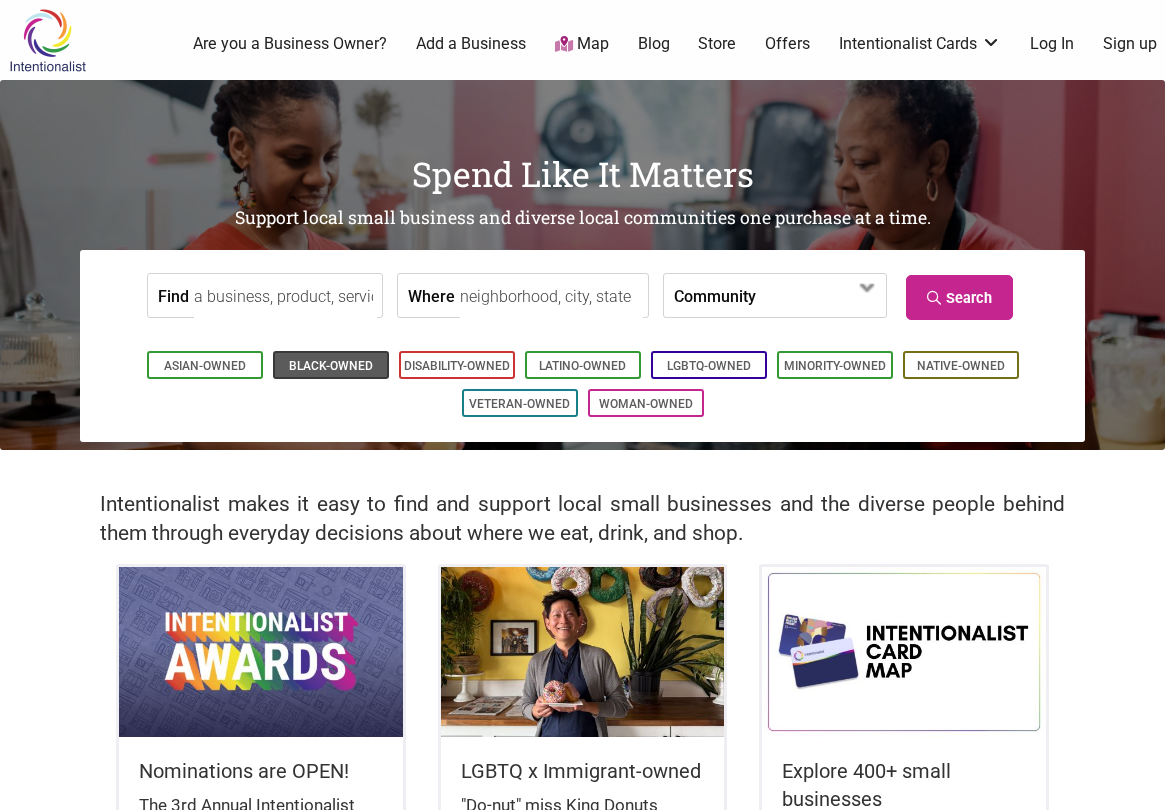 click on "Black-Owned" at bounding box center [331, 366] 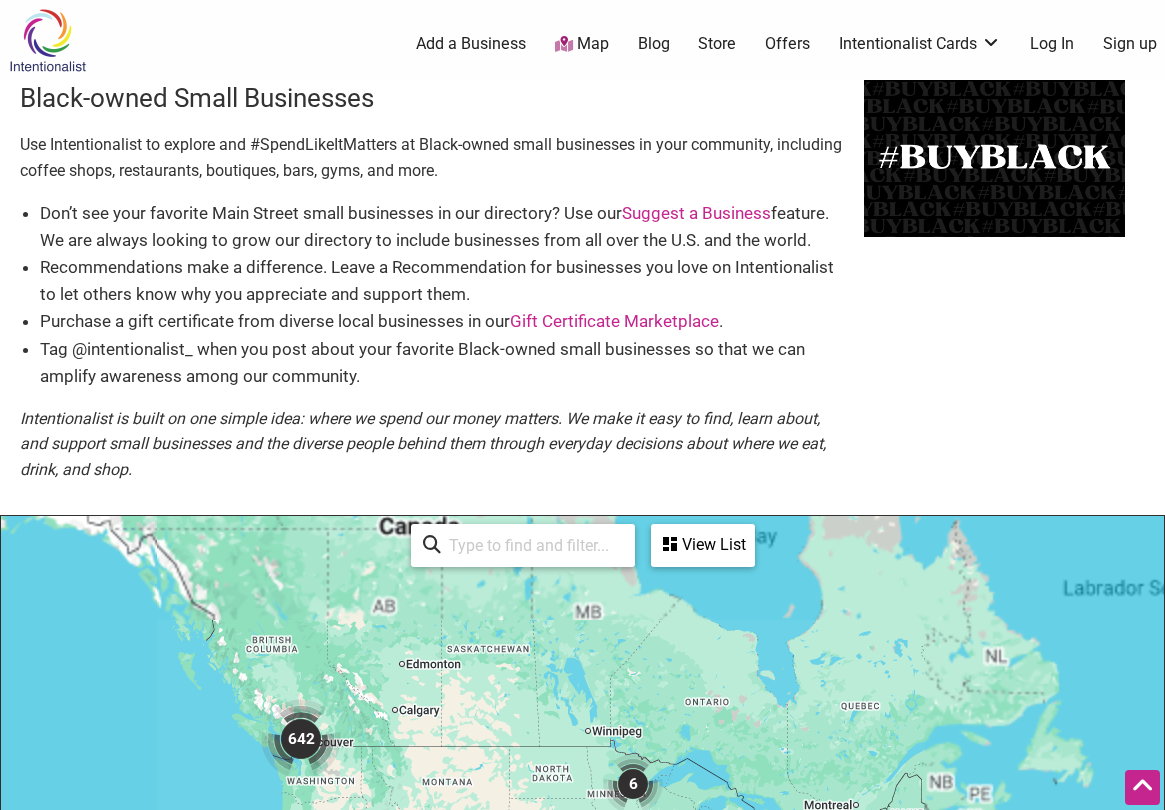 scroll, scrollTop: 500, scrollLeft: 0, axis: vertical 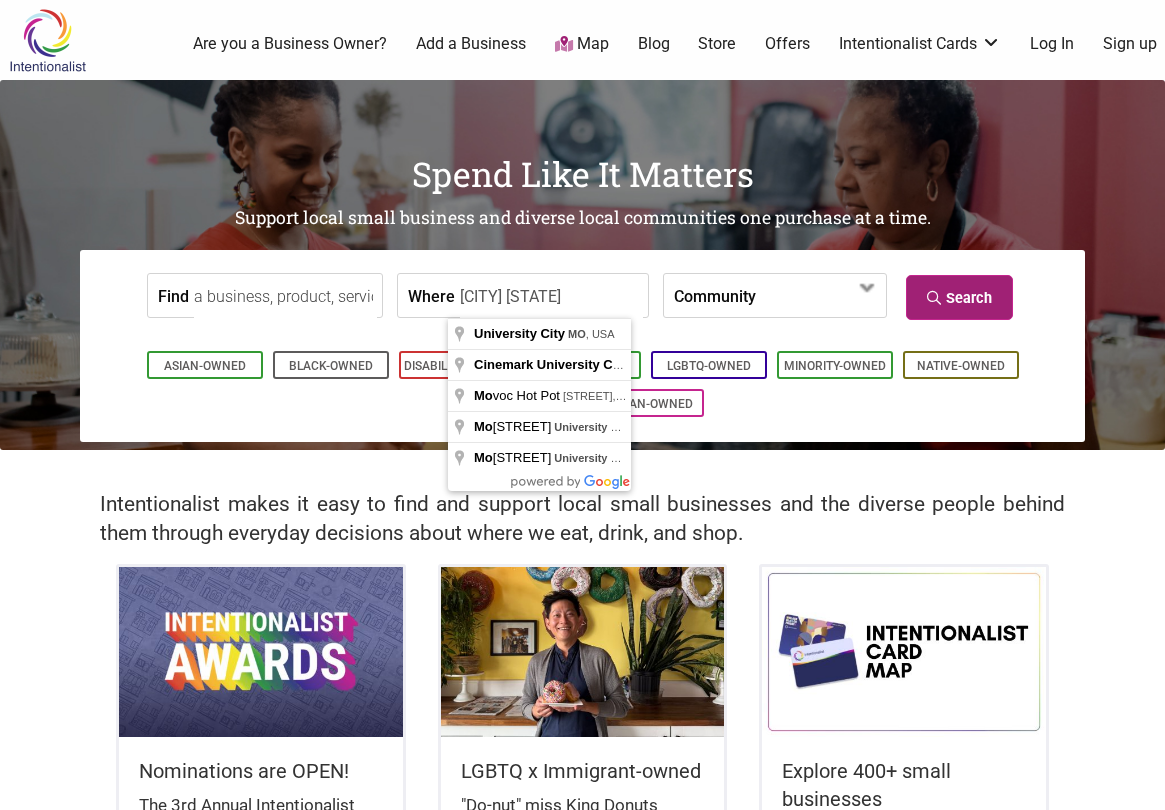 type on "[CITY] [STATE]" 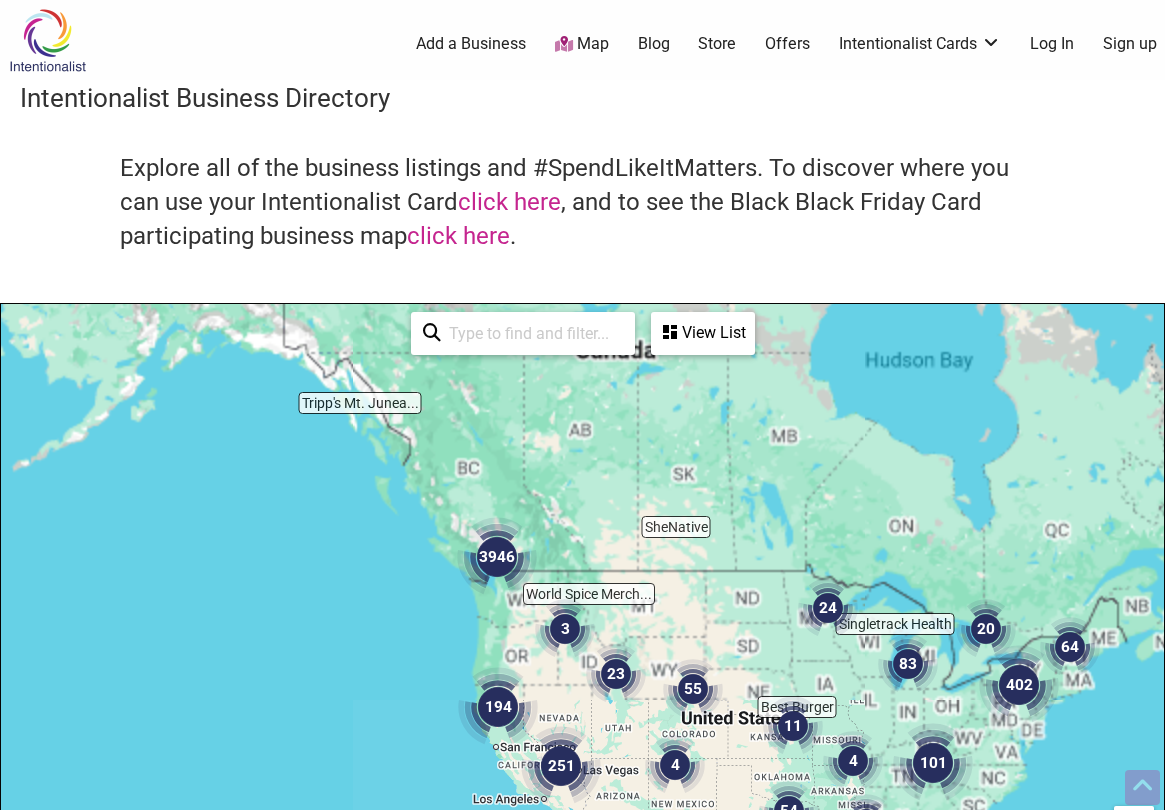 scroll, scrollTop: 500, scrollLeft: 0, axis: vertical 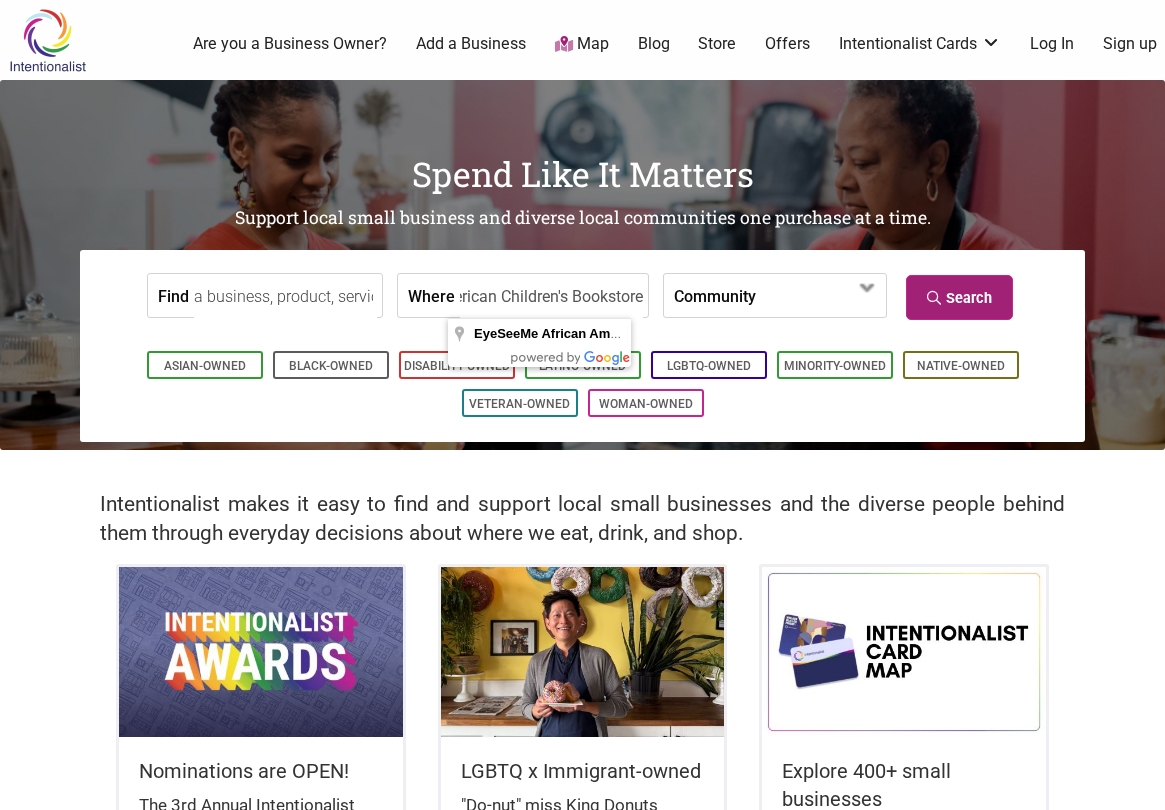 type on "EyeSeeMe African American Children's Bookstore" 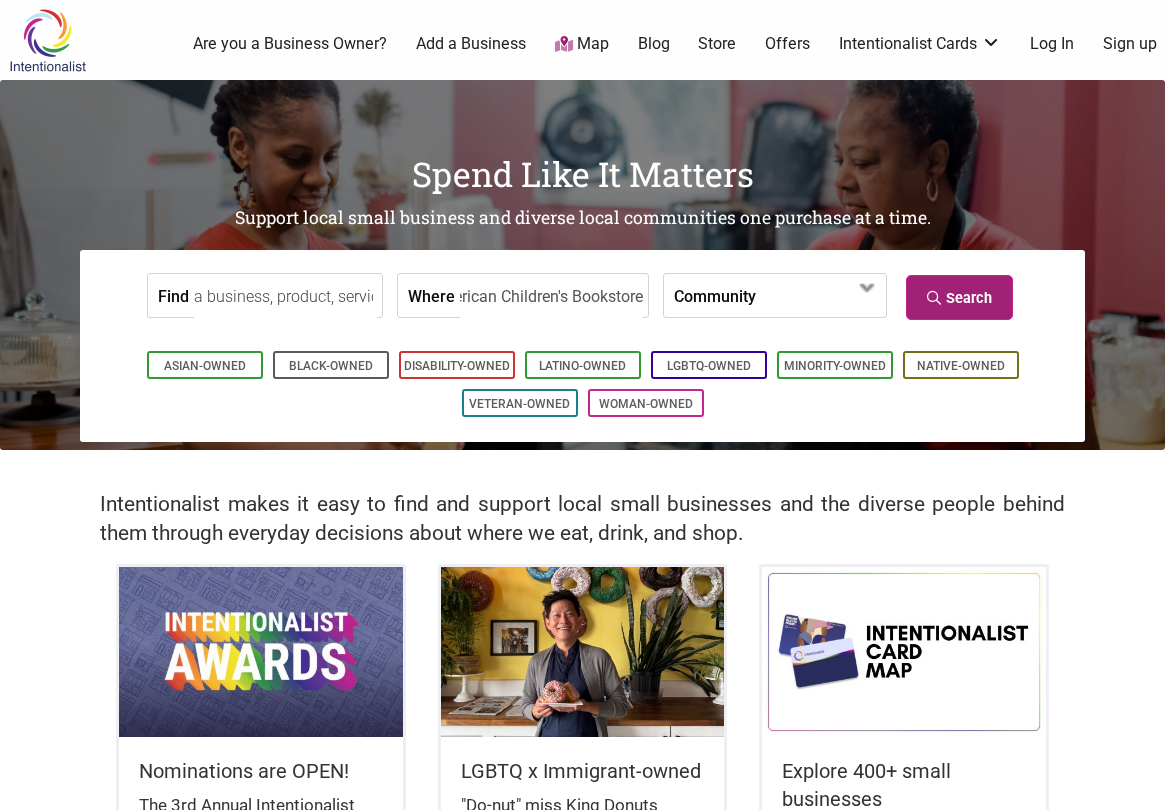 scroll, scrollTop: 0, scrollLeft: 0, axis: both 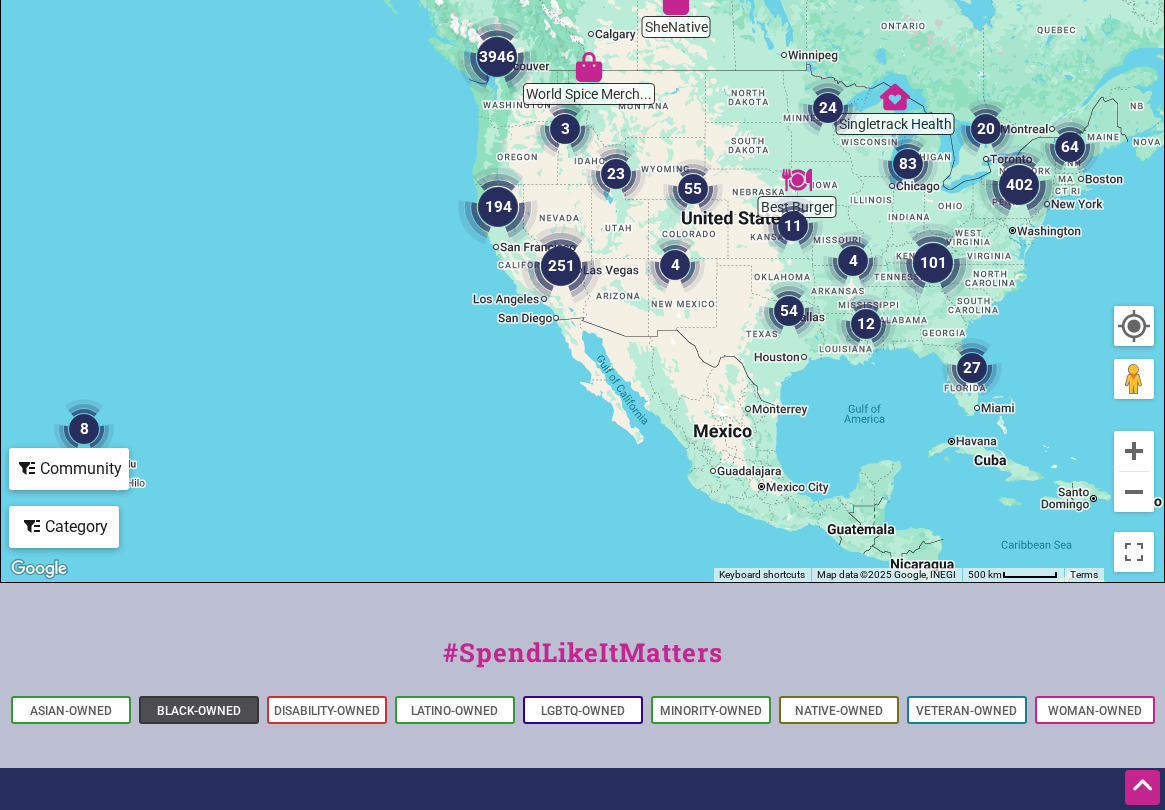 click on "Black-Owned" at bounding box center (199, 711) 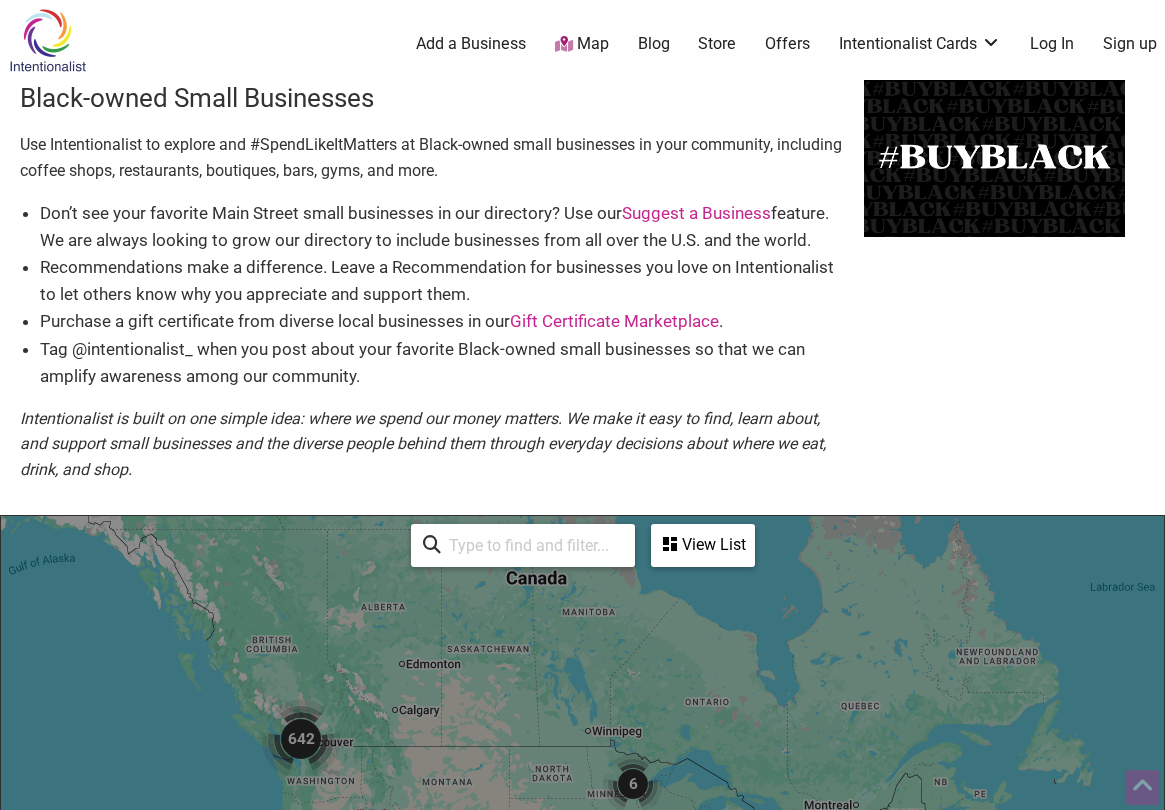 scroll, scrollTop: 500, scrollLeft: 0, axis: vertical 